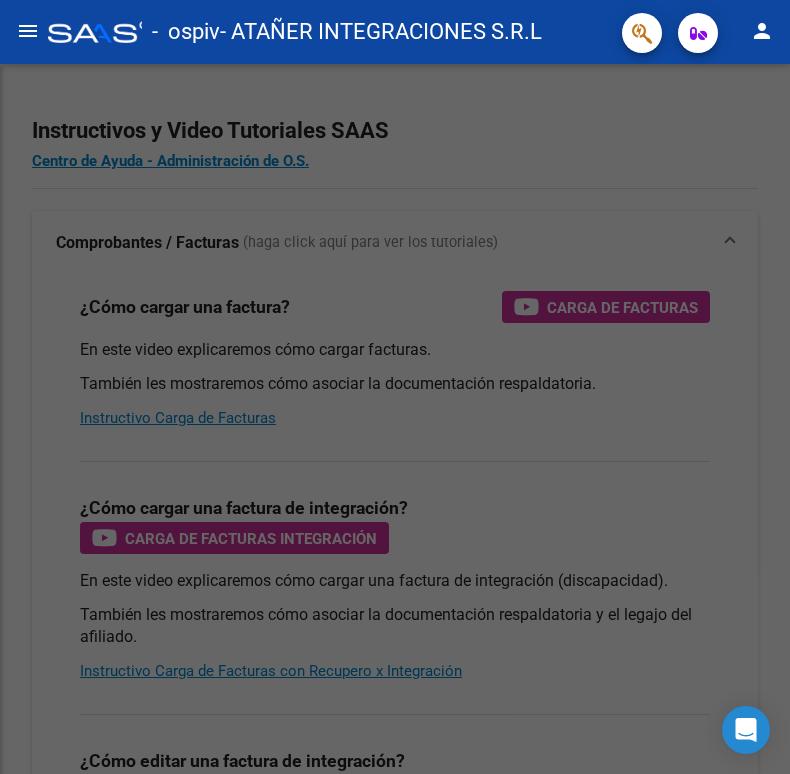 scroll, scrollTop: 0, scrollLeft: 0, axis: both 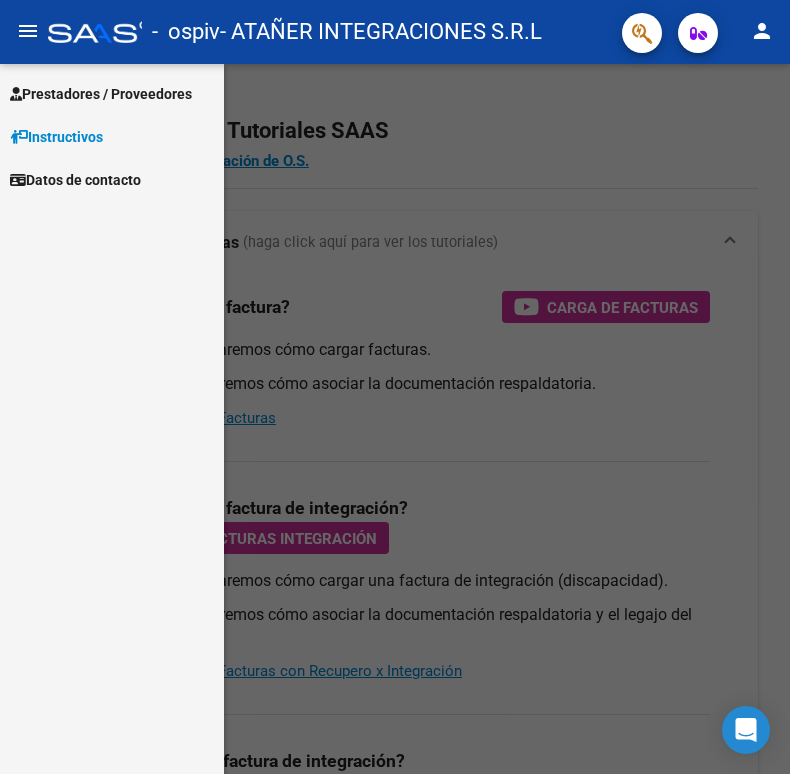 click on "Prestadores / Proveedores" at bounding box center [112, 93] 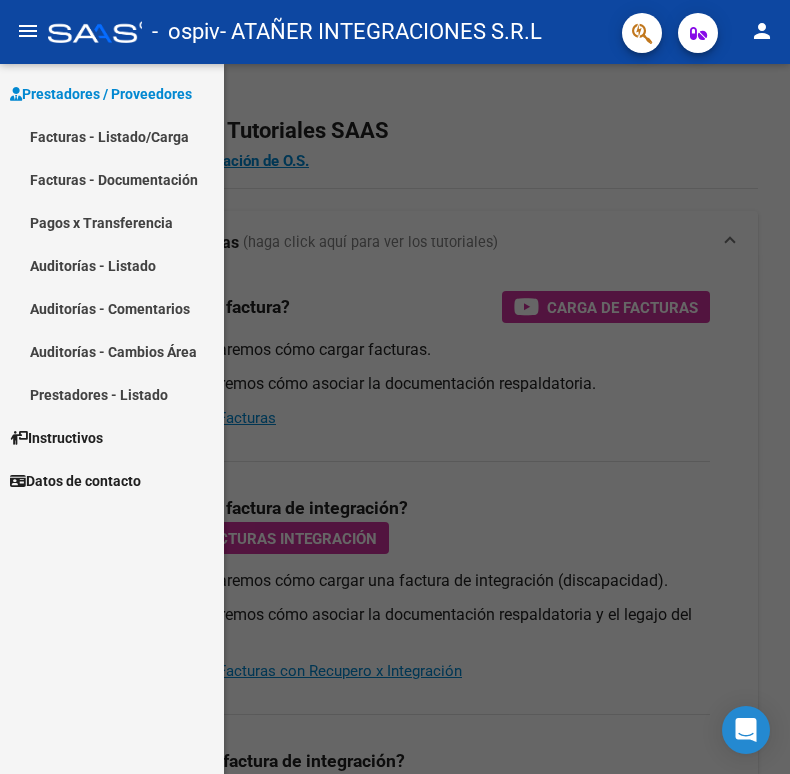click on "Facturas - Listado/Carga" at bounding box center (112, 136) 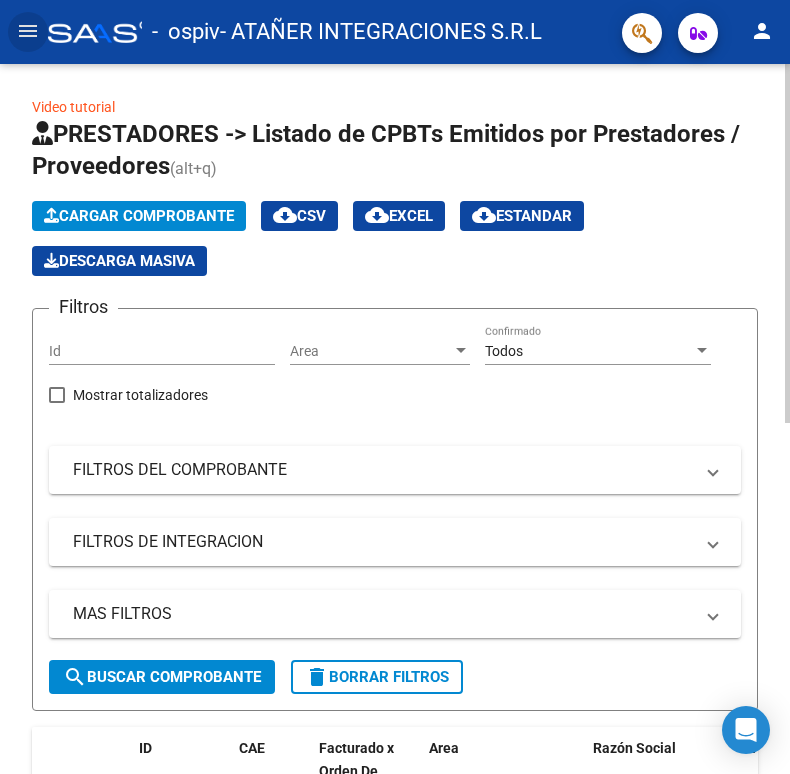 click on "Cargar Comprobante" 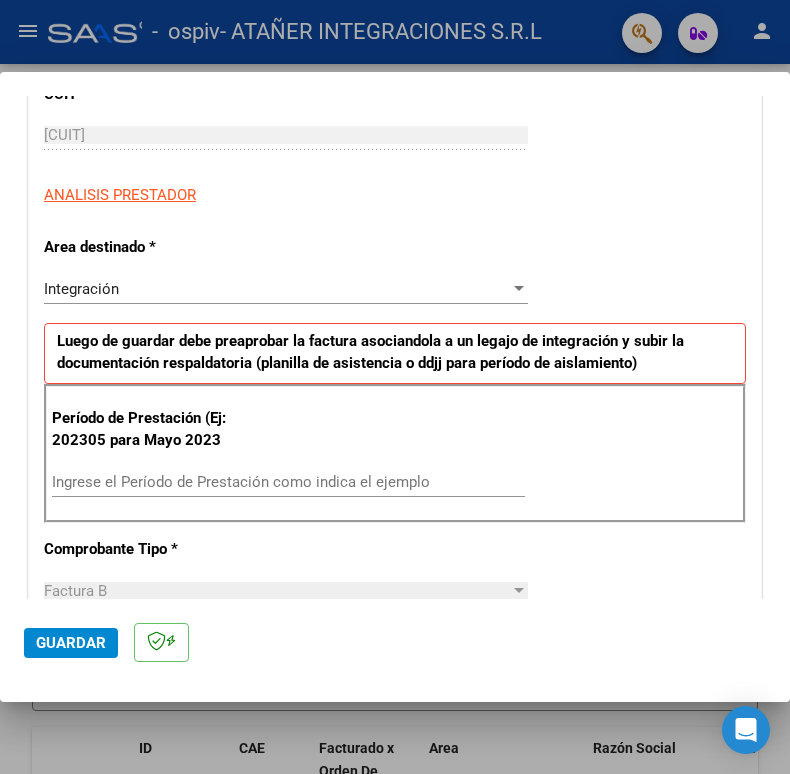 scroll, scrollTop: 454, scrollLeft: 0, axis: vertical 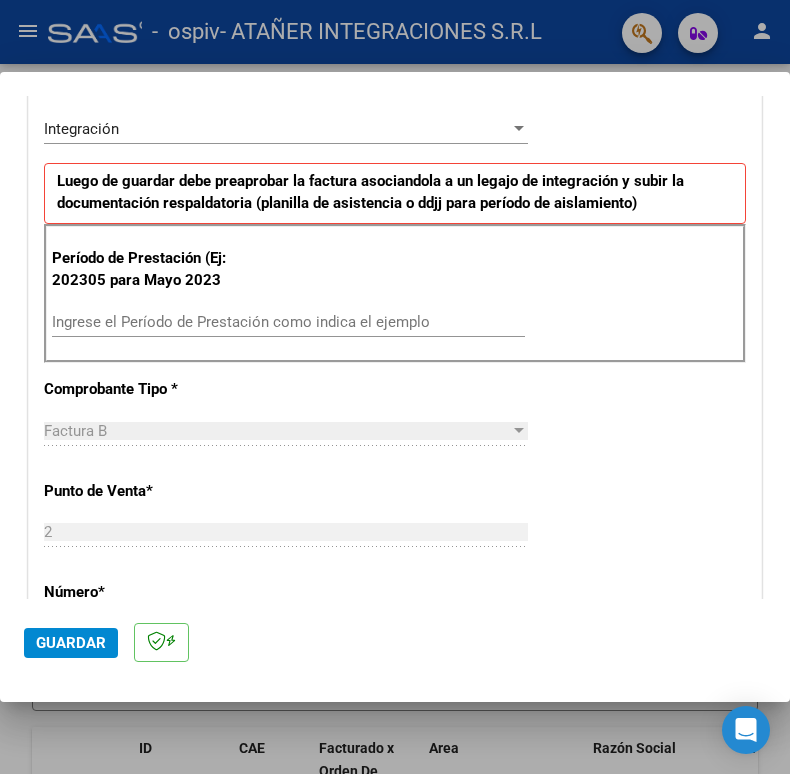 click on "Ingrese el Período de Prestación como indica el ejemplo" at bounding box center (288, 322) 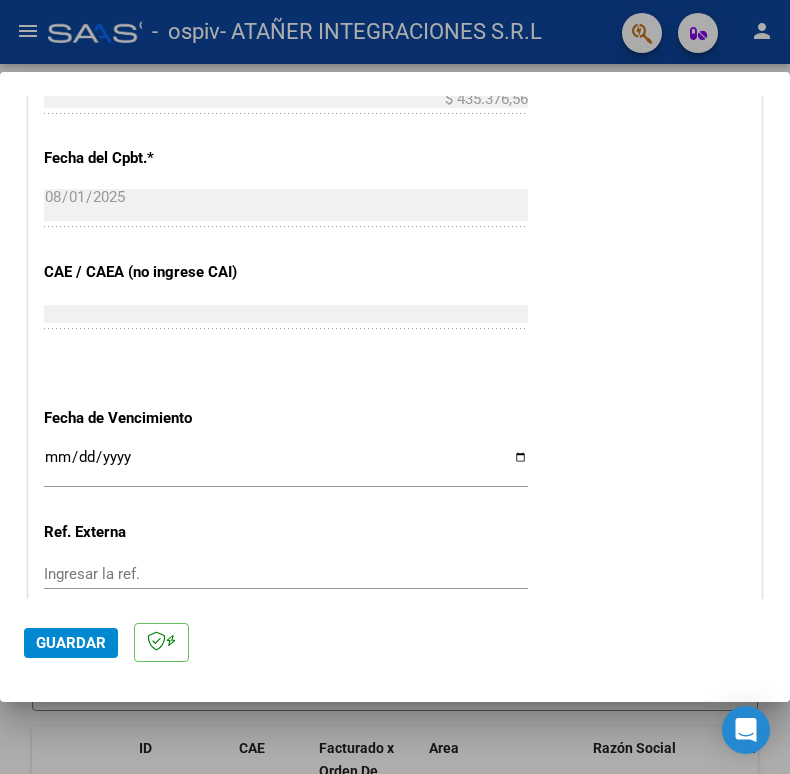 scroll, scrollTop: 1153, scrollLeft: 0, axis: vertical 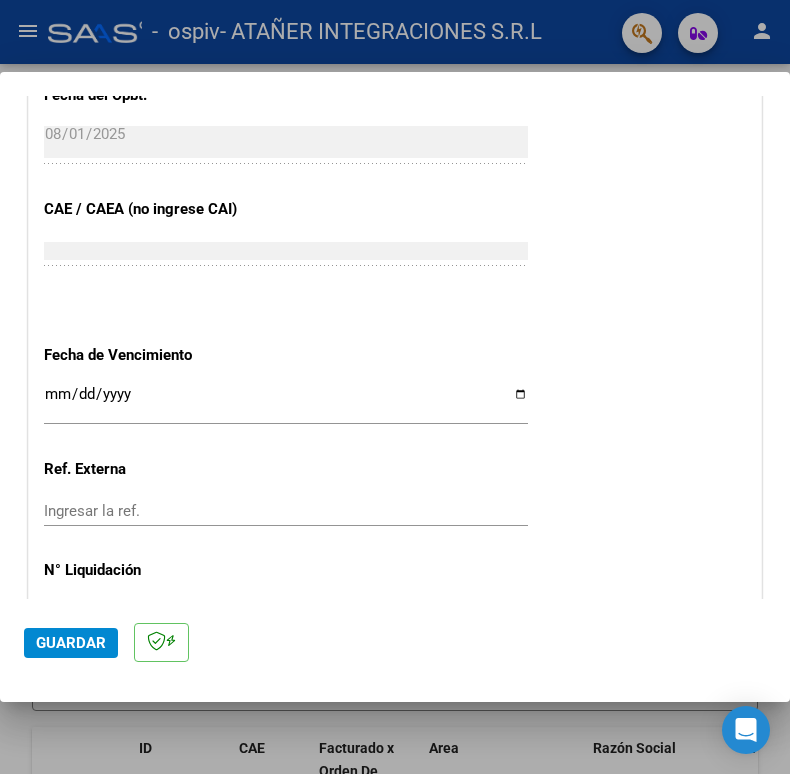 type on "202507" 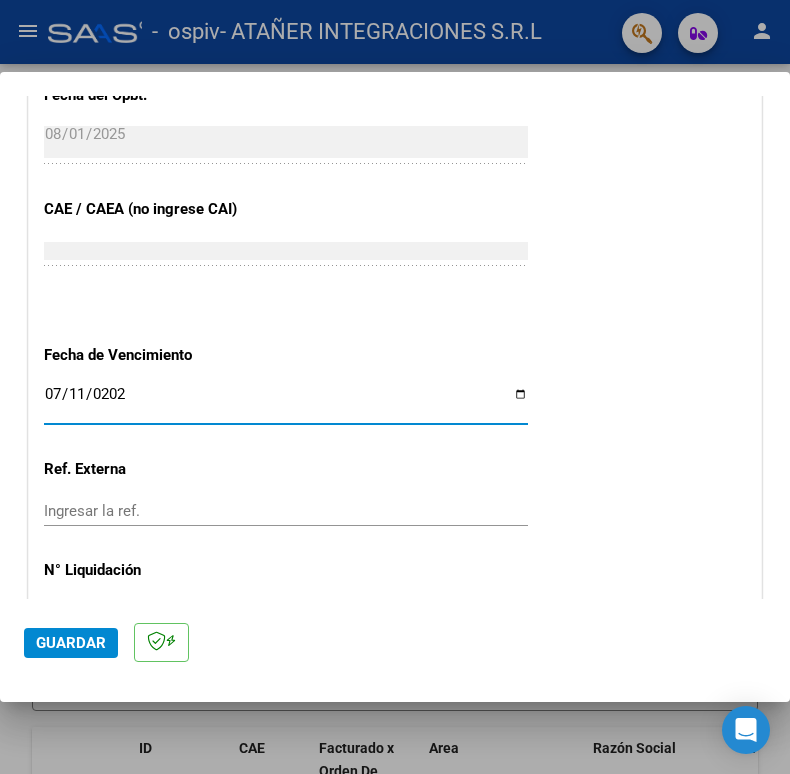 type on "[DATE]" 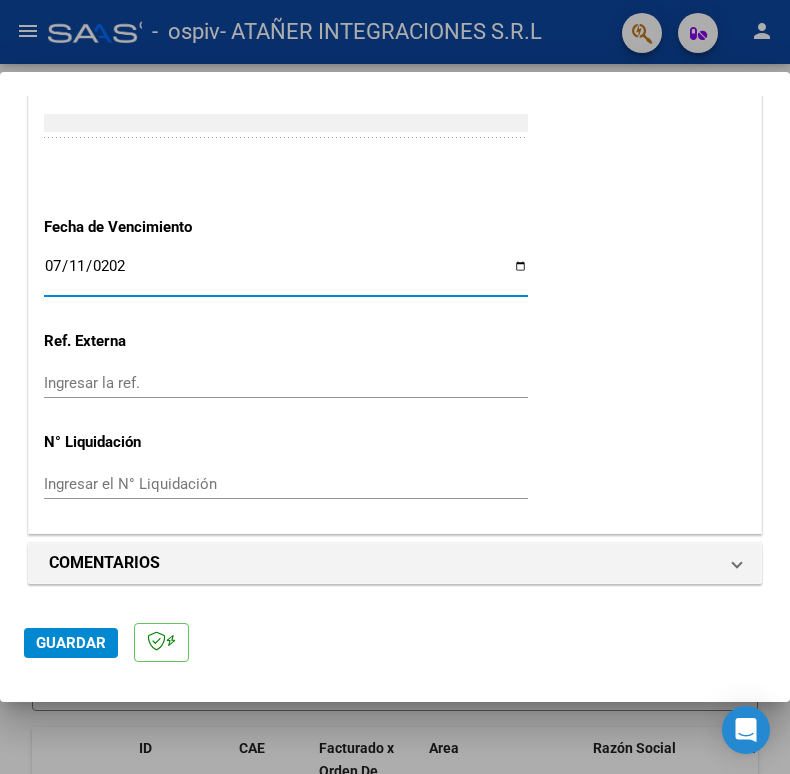 click on "Guardar" 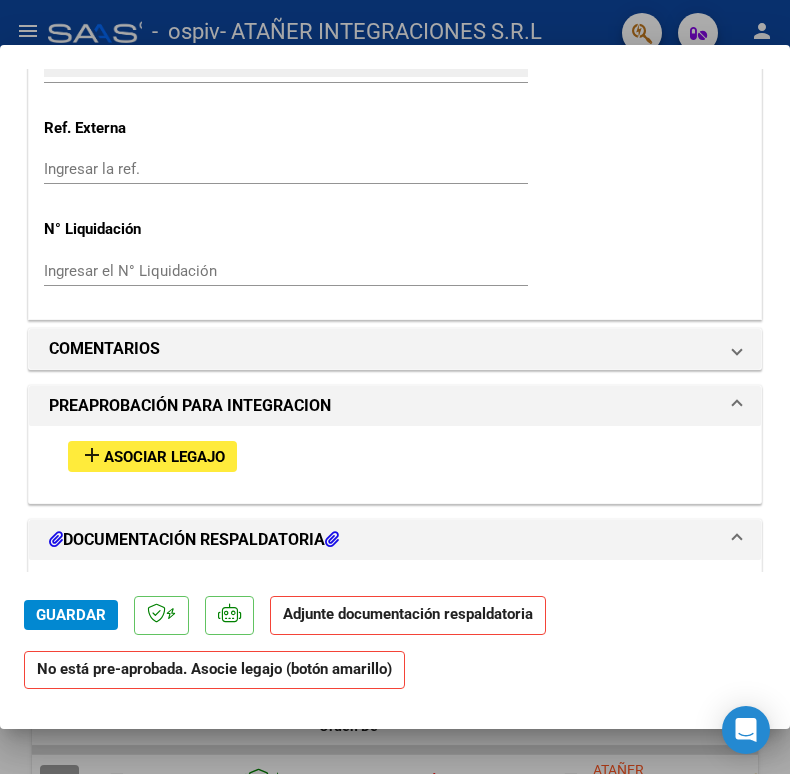 scroll, scrollTop: 1488, scrollLeft: 0, axis: vertical 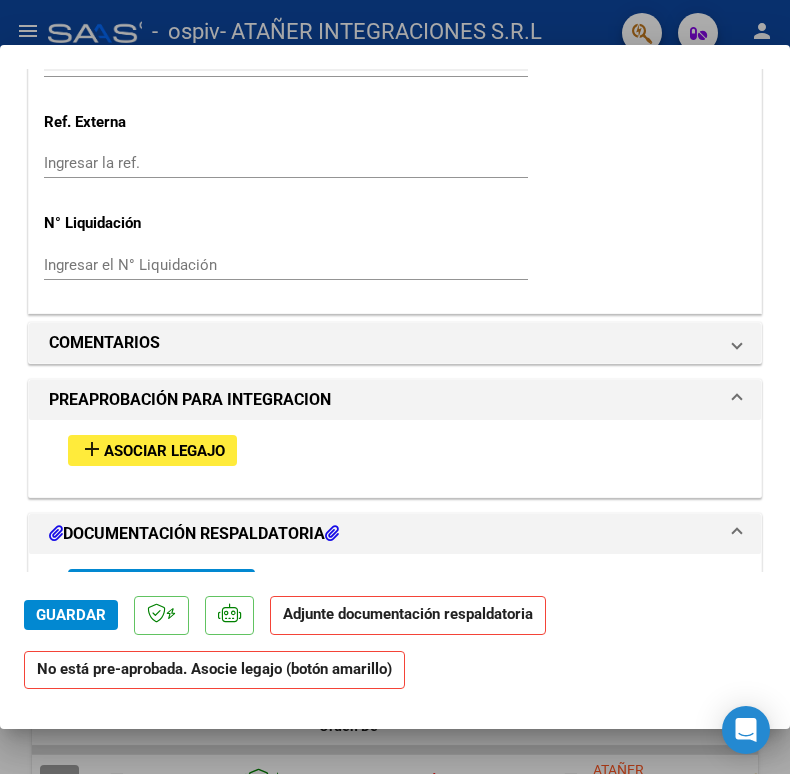 click on "Asociar Legajo" at bounding box center (164, 451) 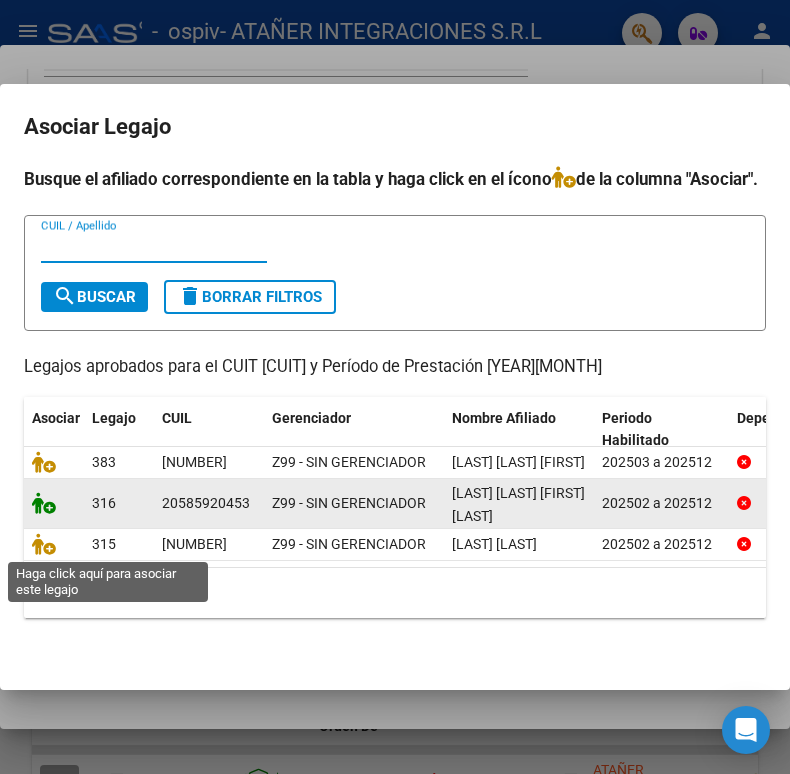 click 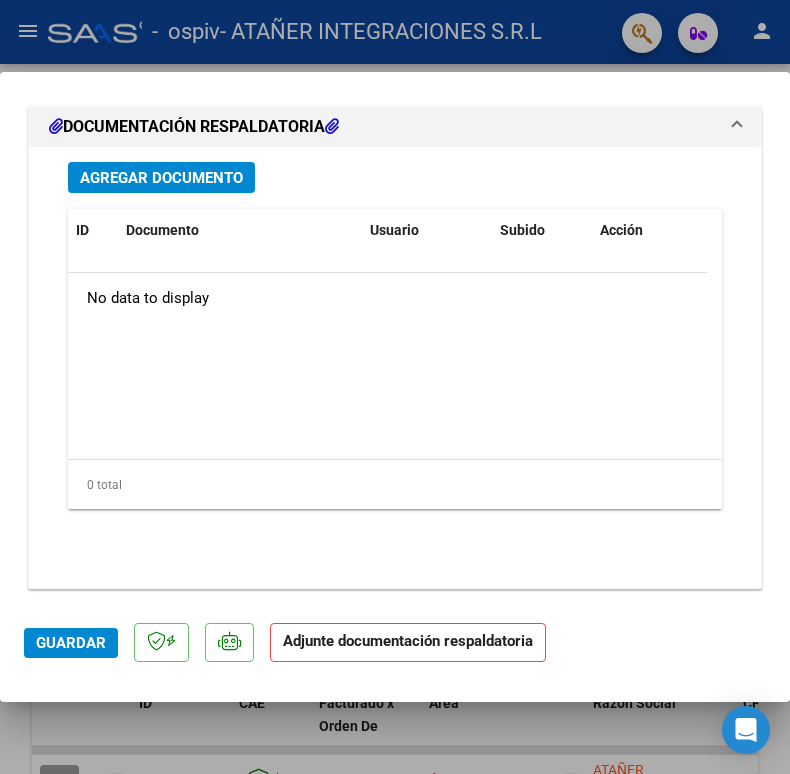 scroll, scrollTop: 2217, scrollLeft: 0, axis: vertical 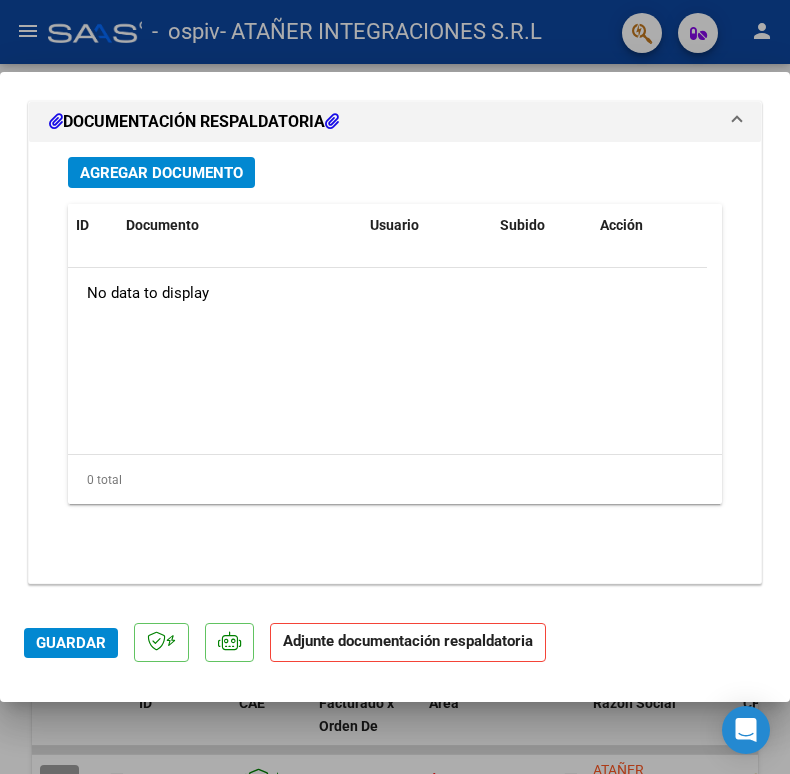 click on "Agregar Documento" at bounding box center (161, 173) 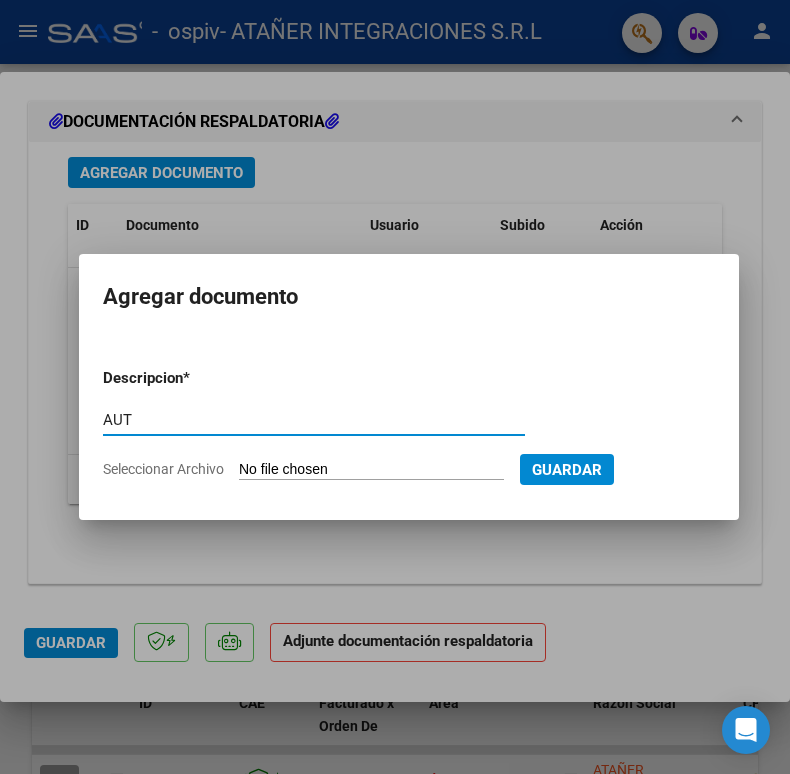 type on "AUT" 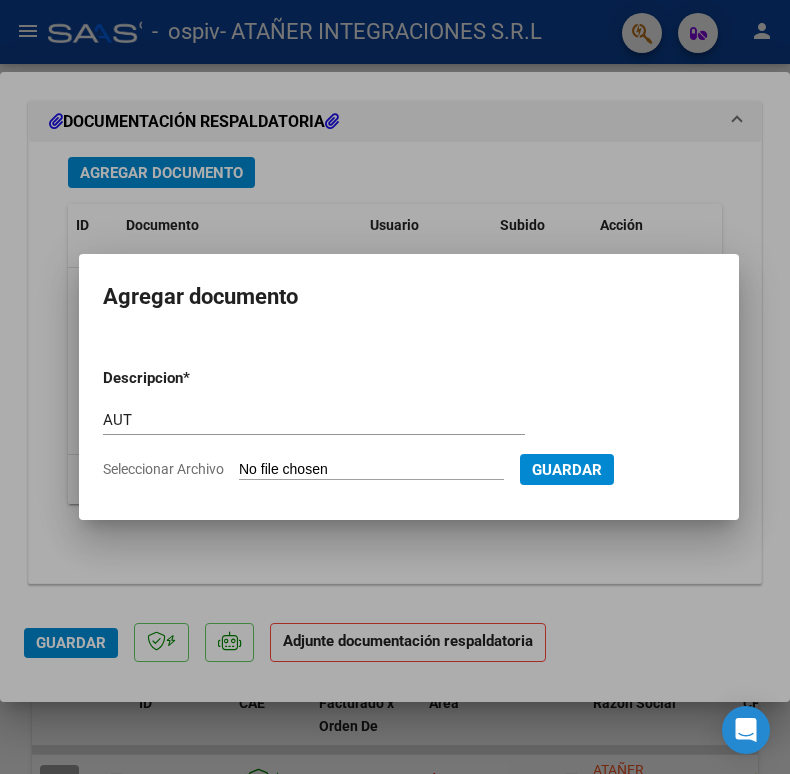 type on "C:\fakepath\[LAST] [LAST] [FIRST].pdf" 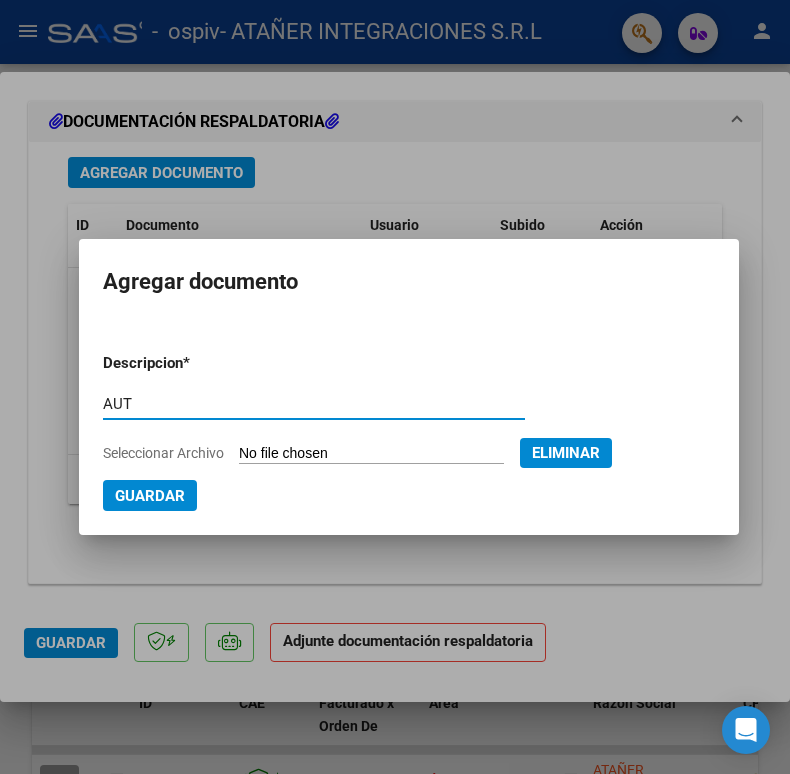 click on "Guardar" at bounding box center [150, 495] 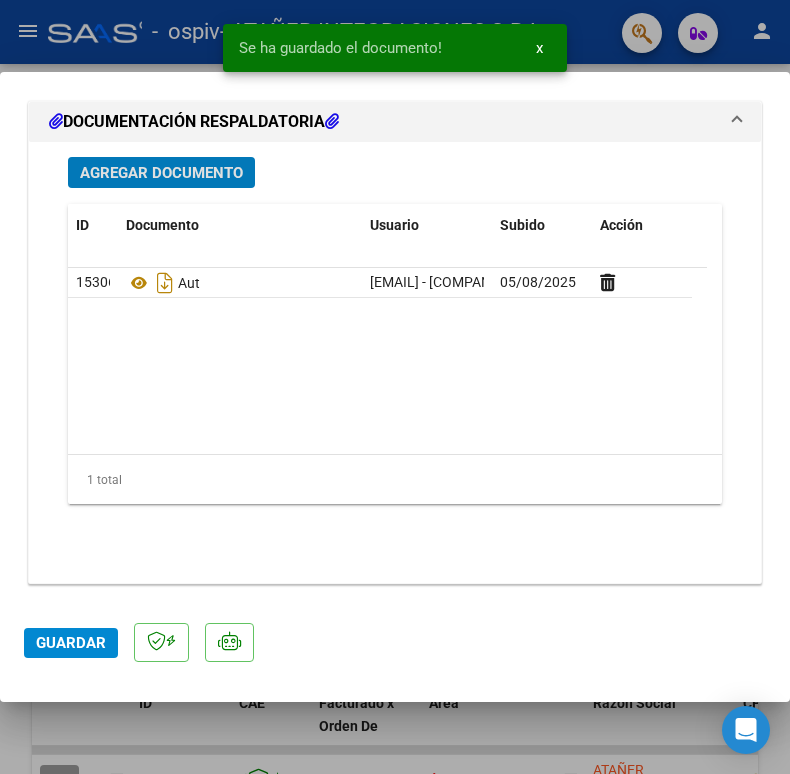 click on "Agregar Documento" at bounding box center (161, 173) 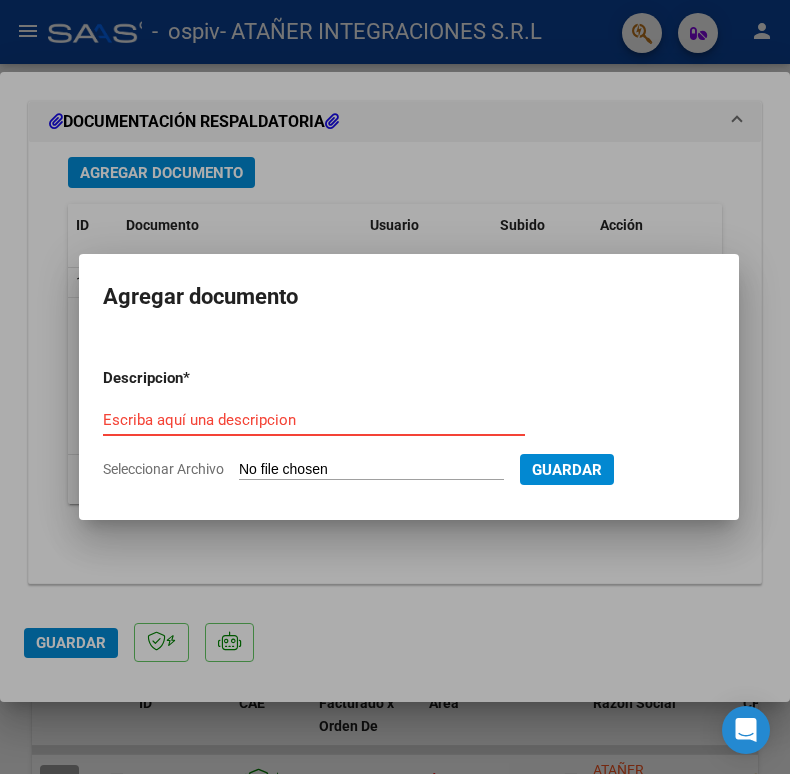 type on "C:\fakepath\Planilla de Asistencia- REHAB-[LAST] [FIRST] -JULIO [YEAR].pdf" 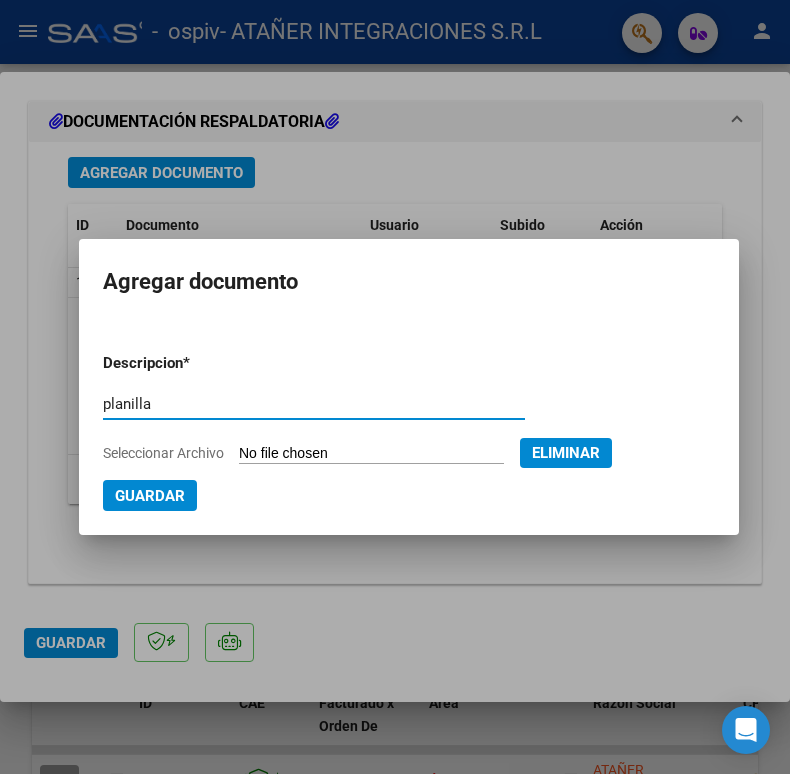 type on "planilla" 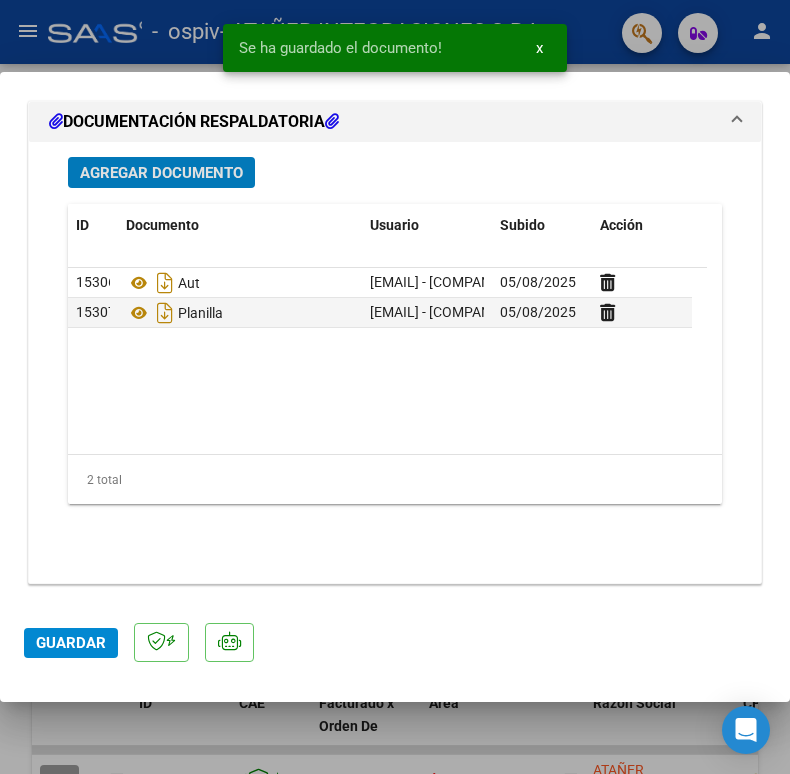 click on "Guardar" 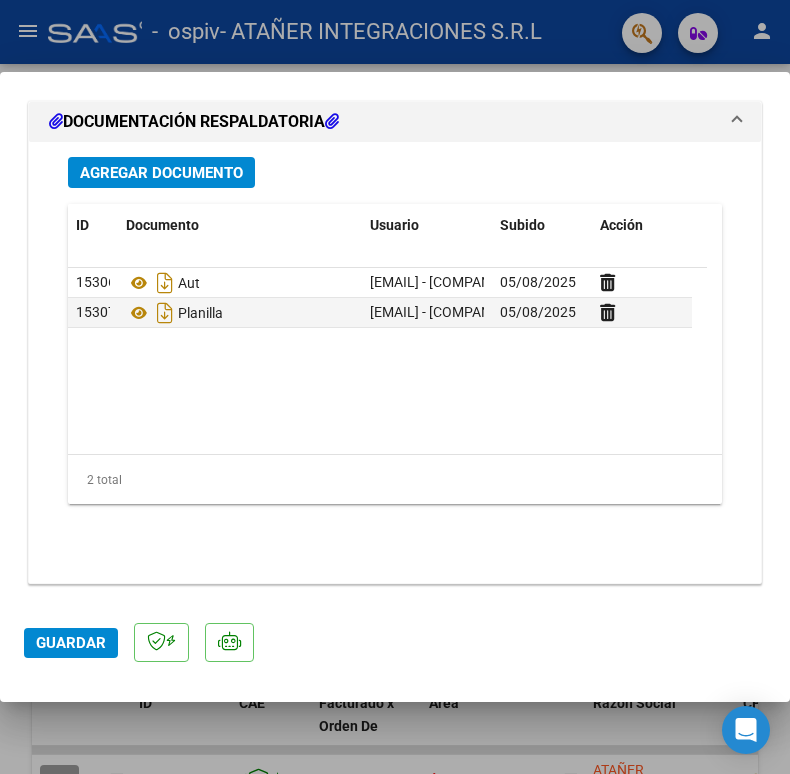 click at bounding box center (395, 387) 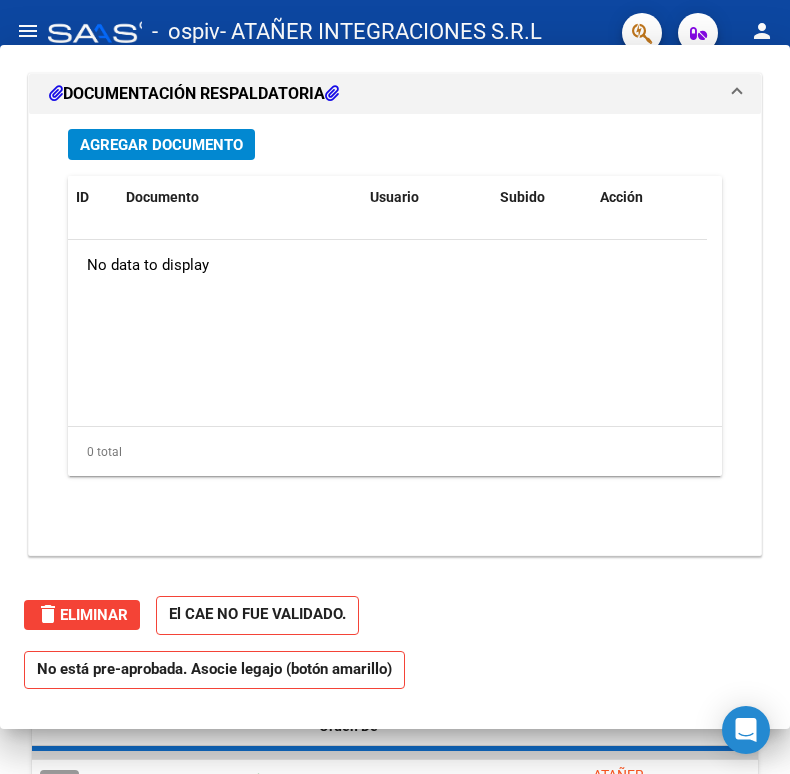 scroll, scrollTop: 1998, scrollLeft: 0, axis: vertical 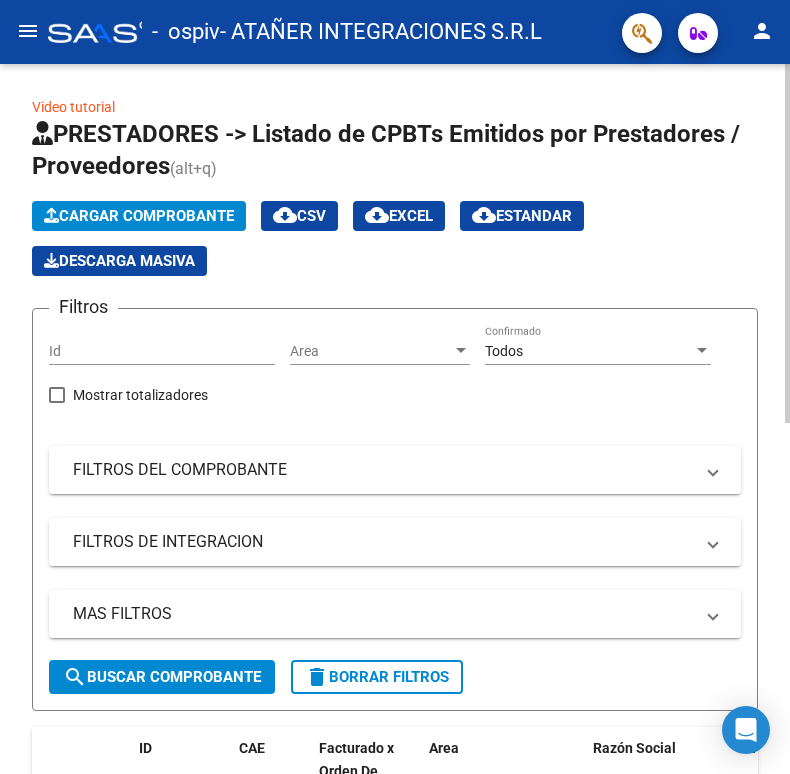 click on "Cargar Comprobante" 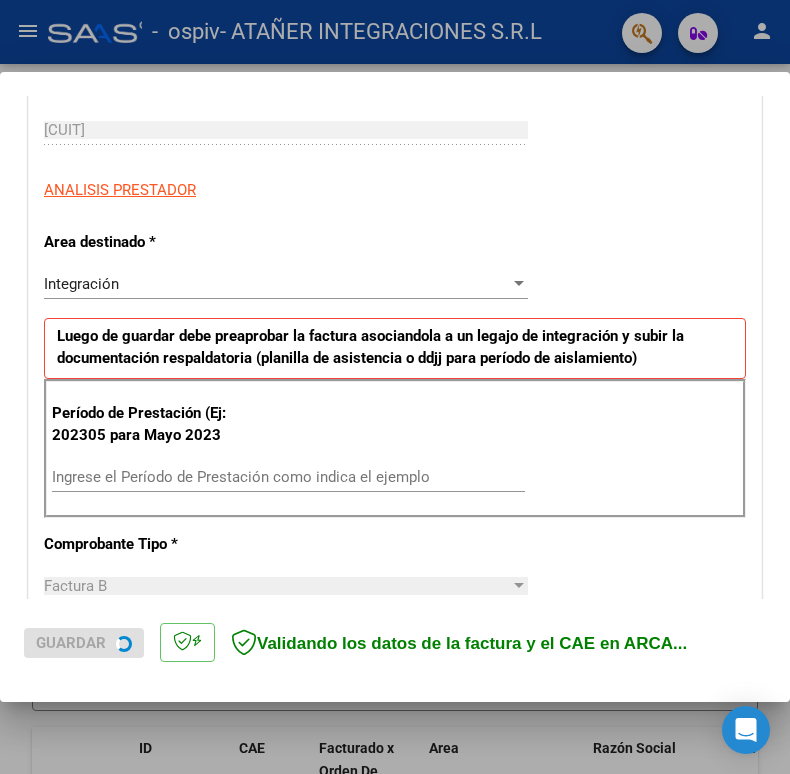 scroll, scrollTop: 307, scrollLeft: 0, axis: vertical 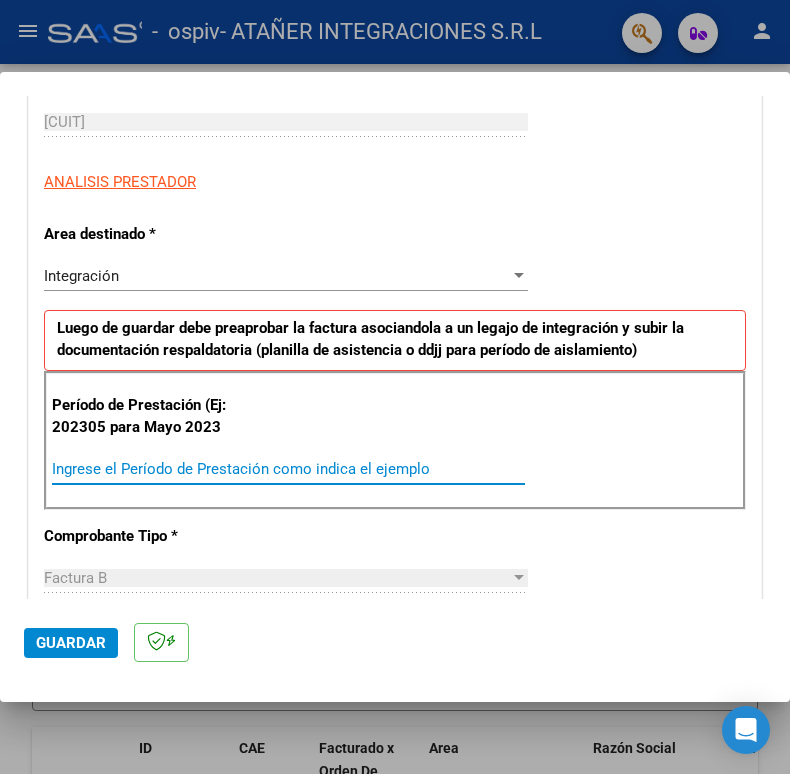 click on "Ingrese el Período de Prestación como indica el ejemplo" at bounding box center (288, 469) 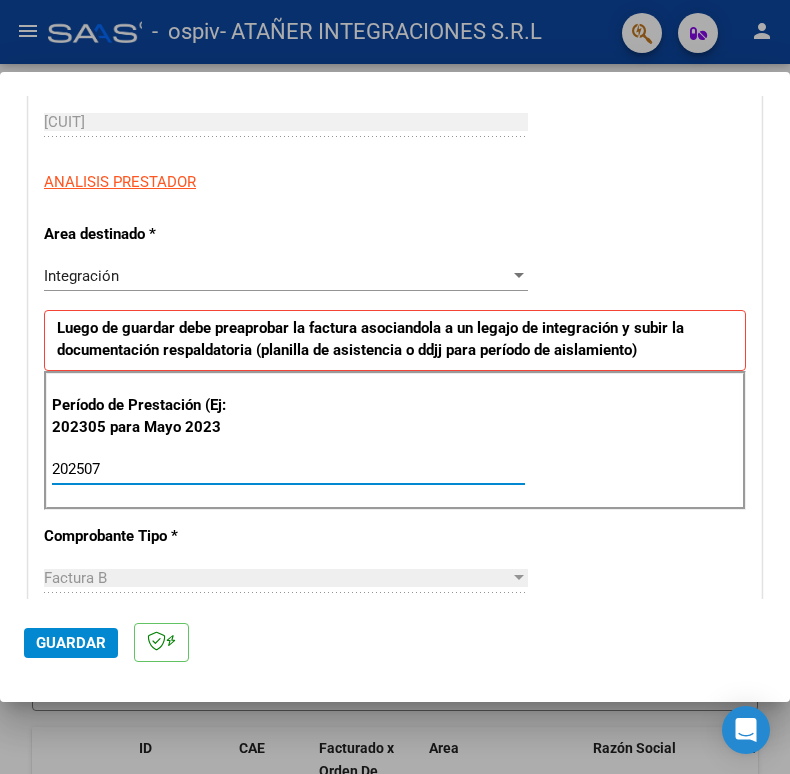 type on "202507" 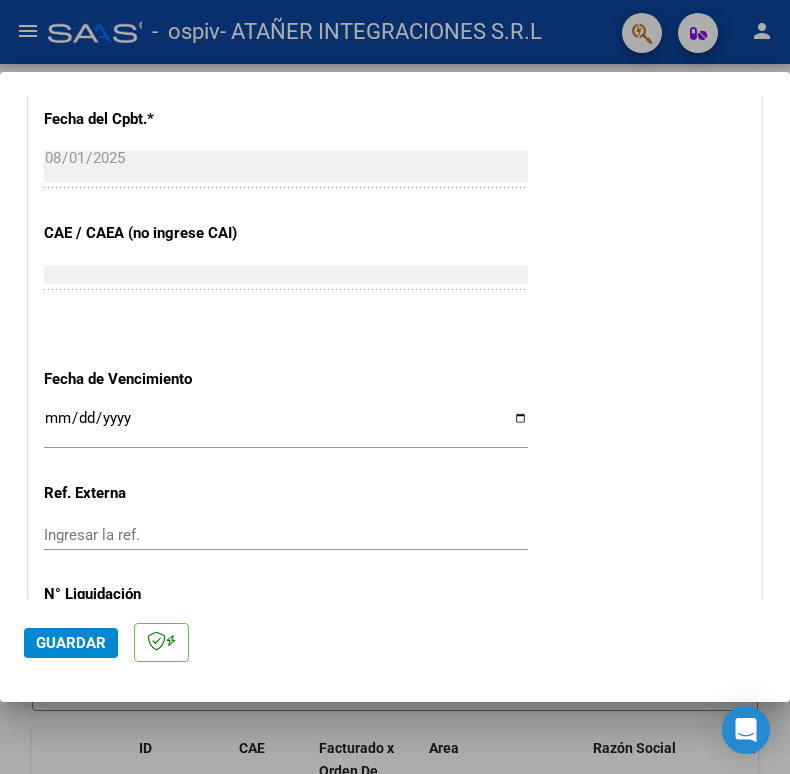 scroll, scrollTop: 1178, scrollLeft: 0, axis: vertical 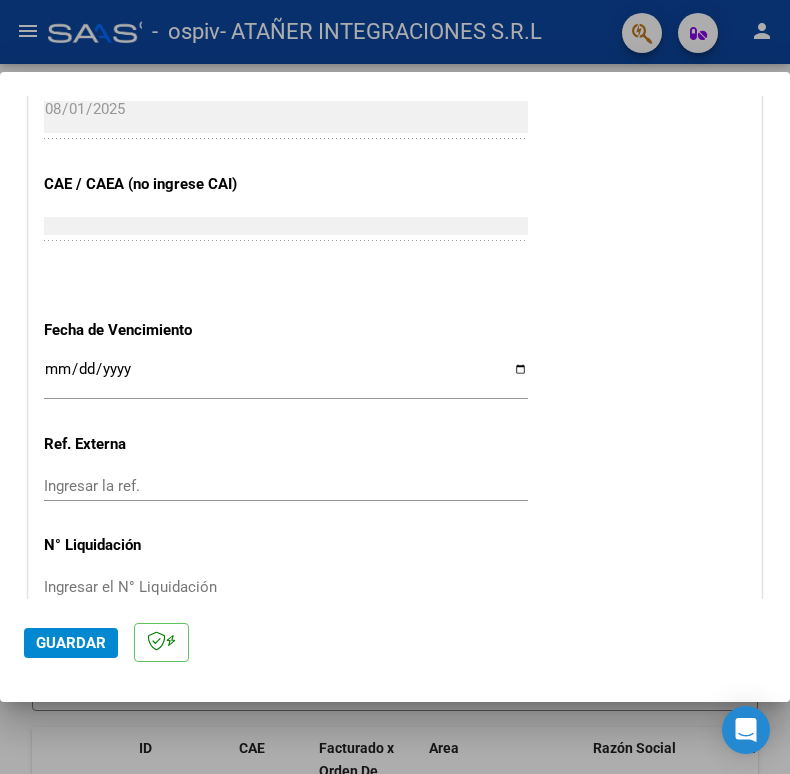click on "Ingresar la fecha" at bounding box center (286, 377) 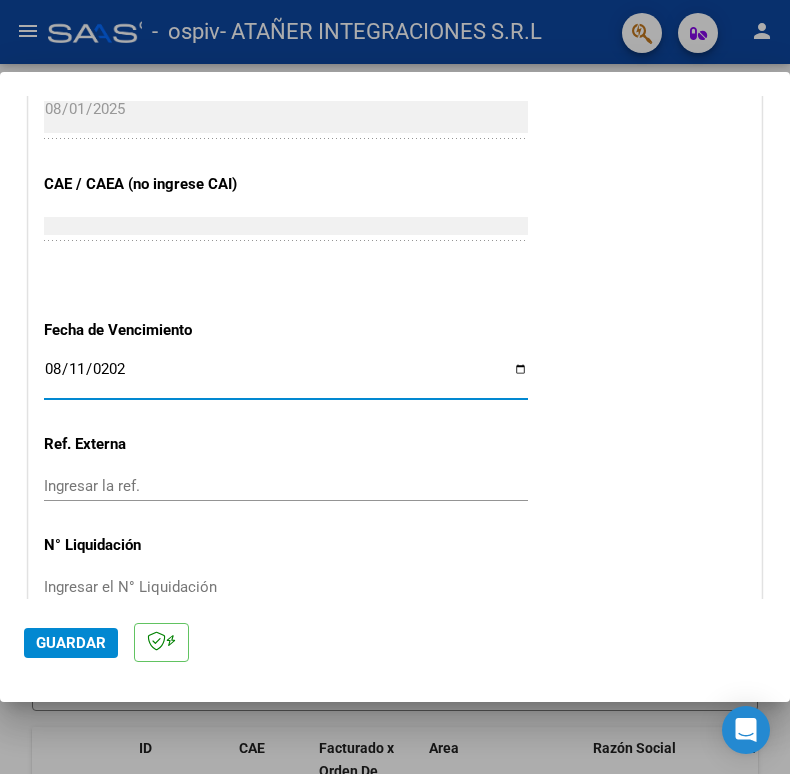 type on "2025-08-11" 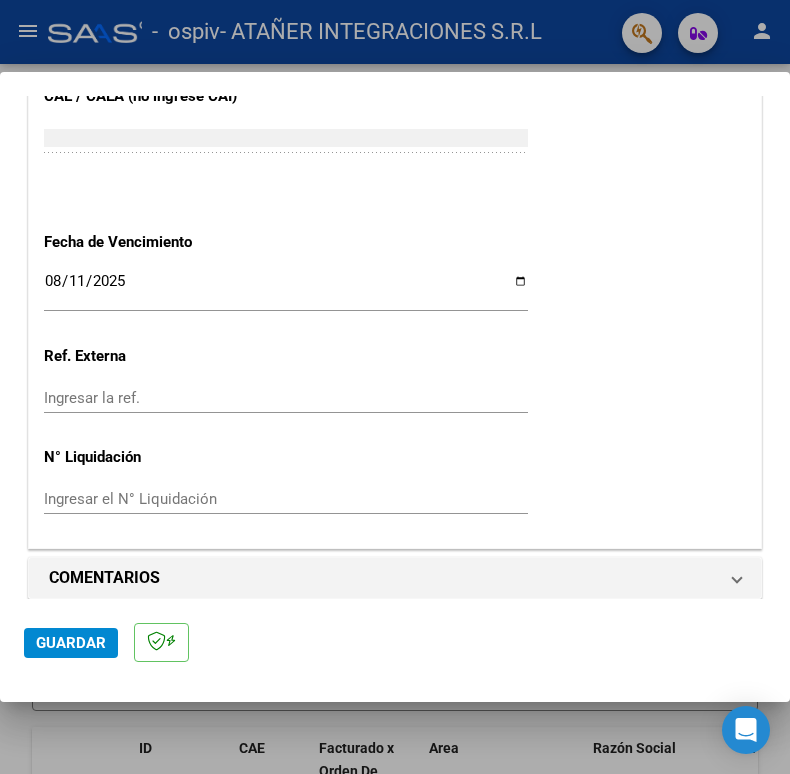 scroll, scrollTop: 1281, scrollLeft: 0, axis: vertical 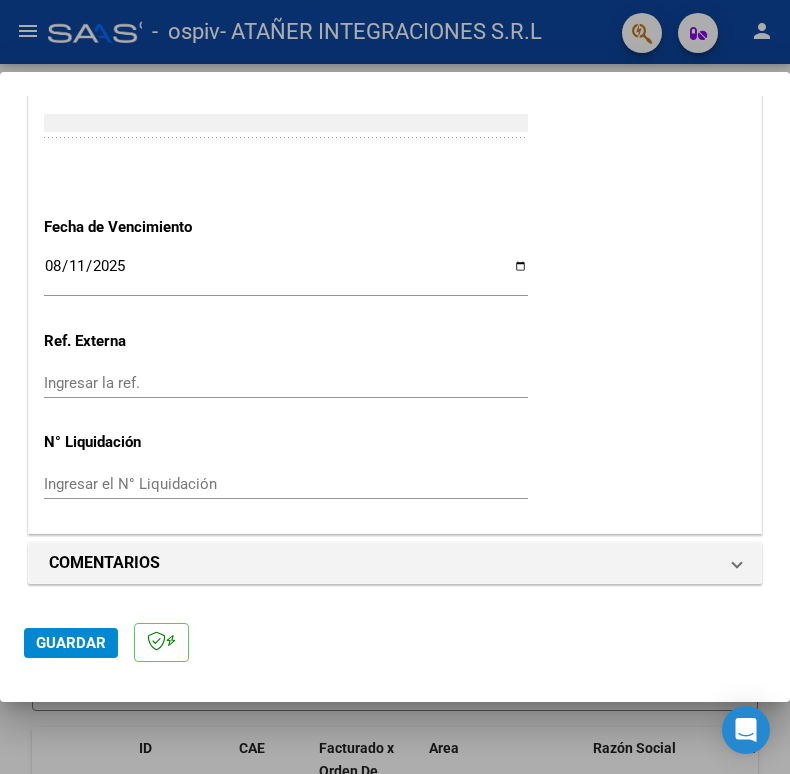 click on "Guardar" 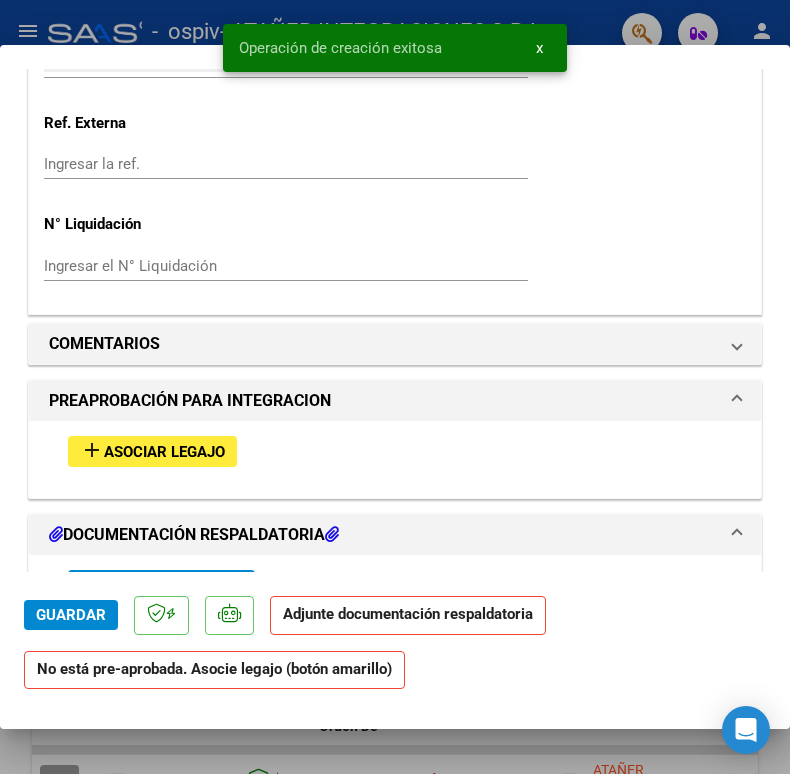 scroll, scrollTop: 1598, scrollLeft: 0, axis: vertical 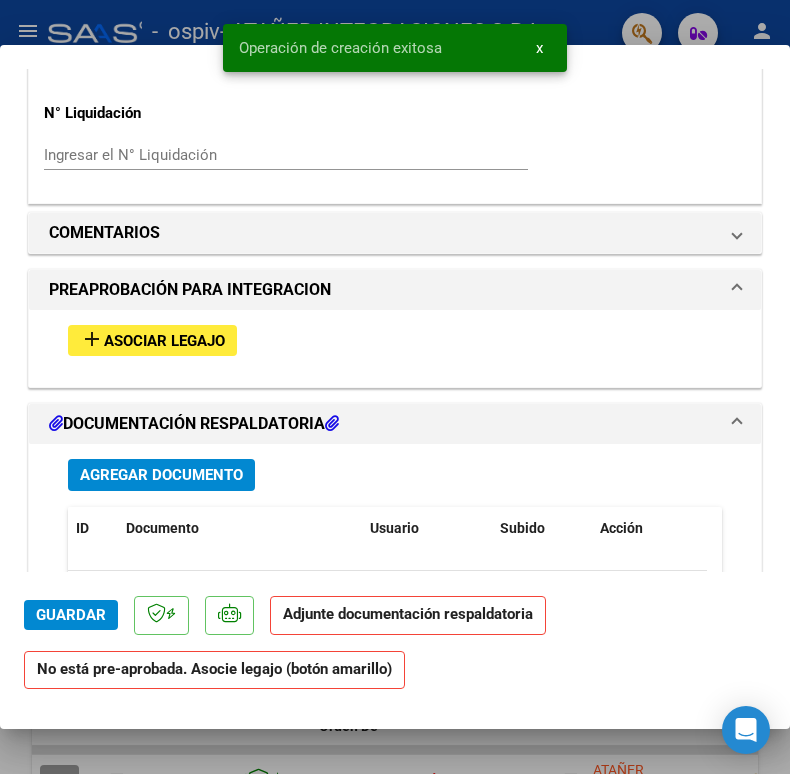 click on "add Asociar Legajo" at bounding box center [395, 340] 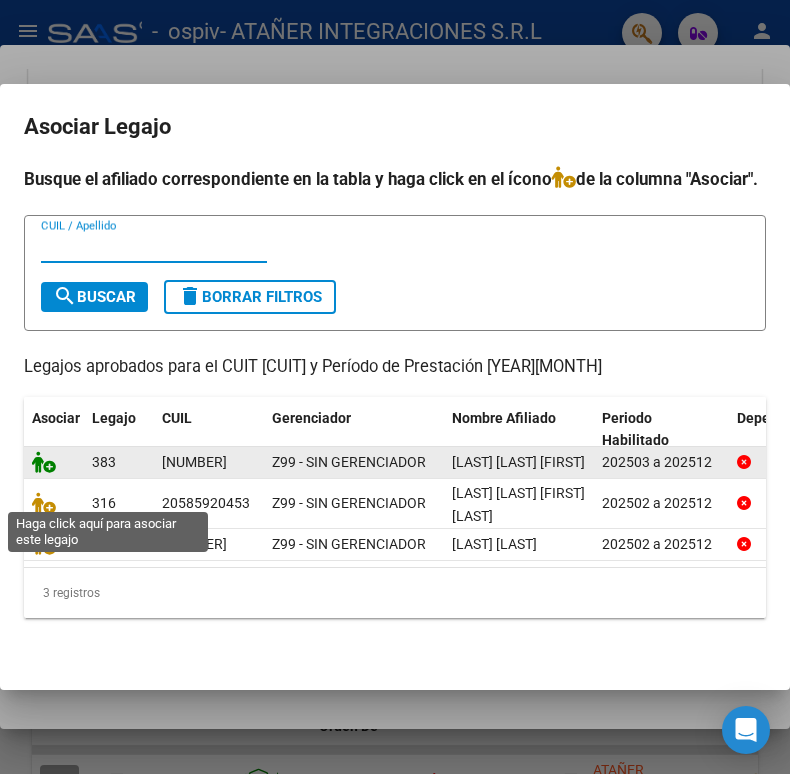 click 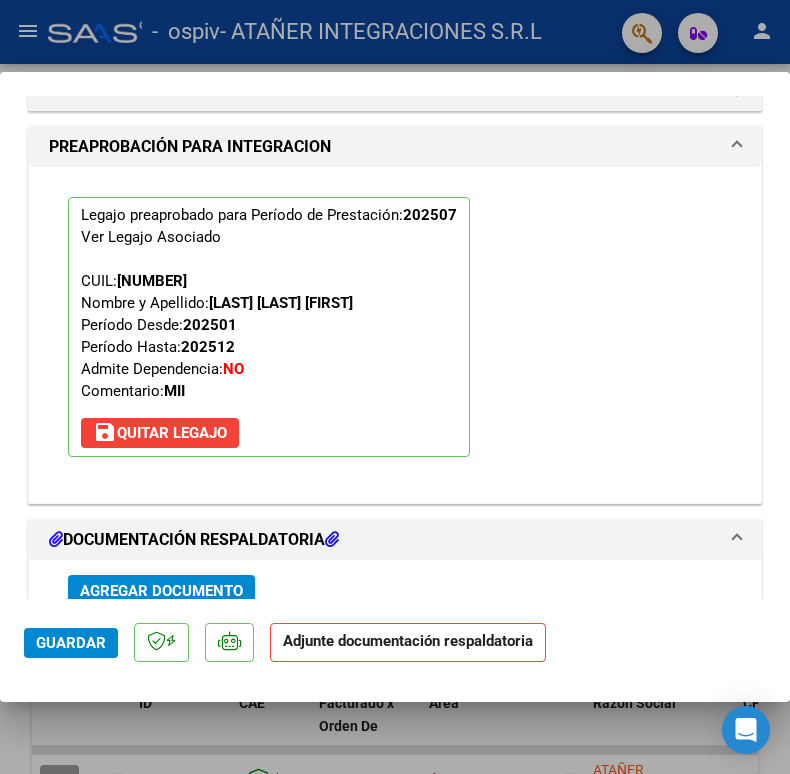scroll, scrollTop: 2066, scrollLeft: 0, axis: vertical 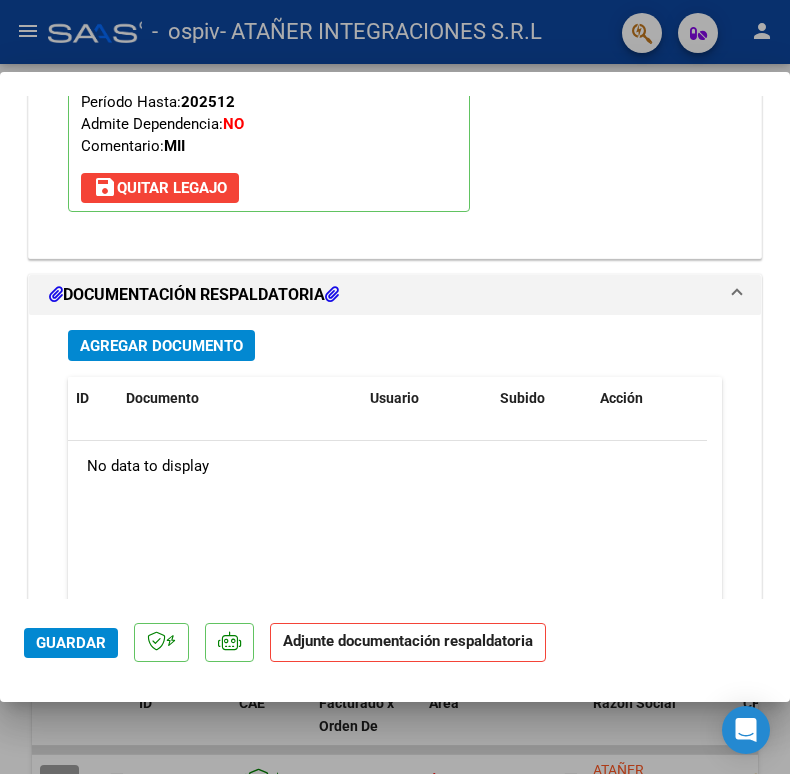 click on "Agregar Documento" at bounding box center (161, 346) 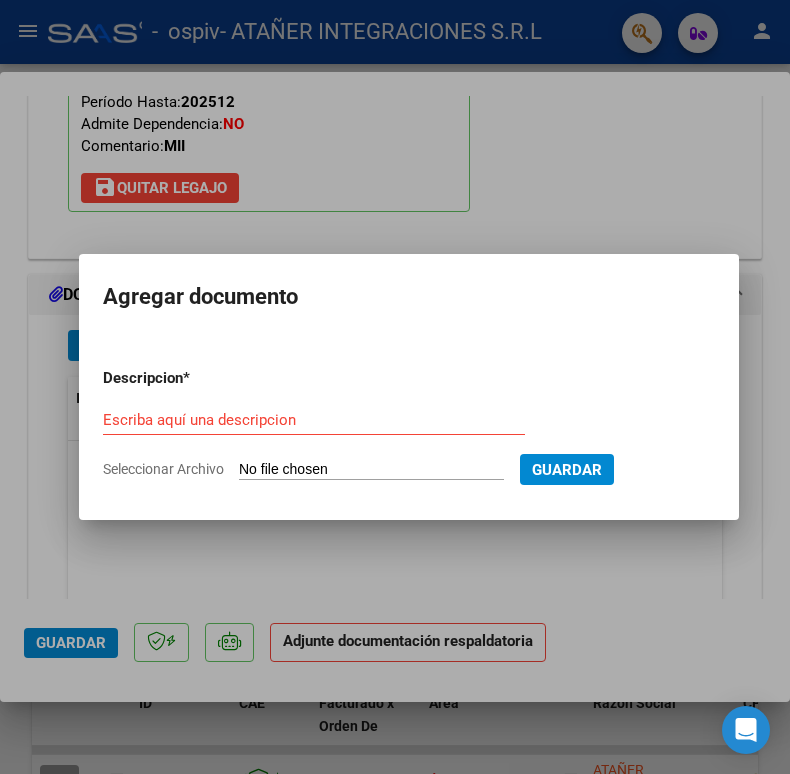 click on "Descripcion  *   Escriba aquí una descripcion  Seleccionar Archivo Guardar" at bounding box center [409, 423] 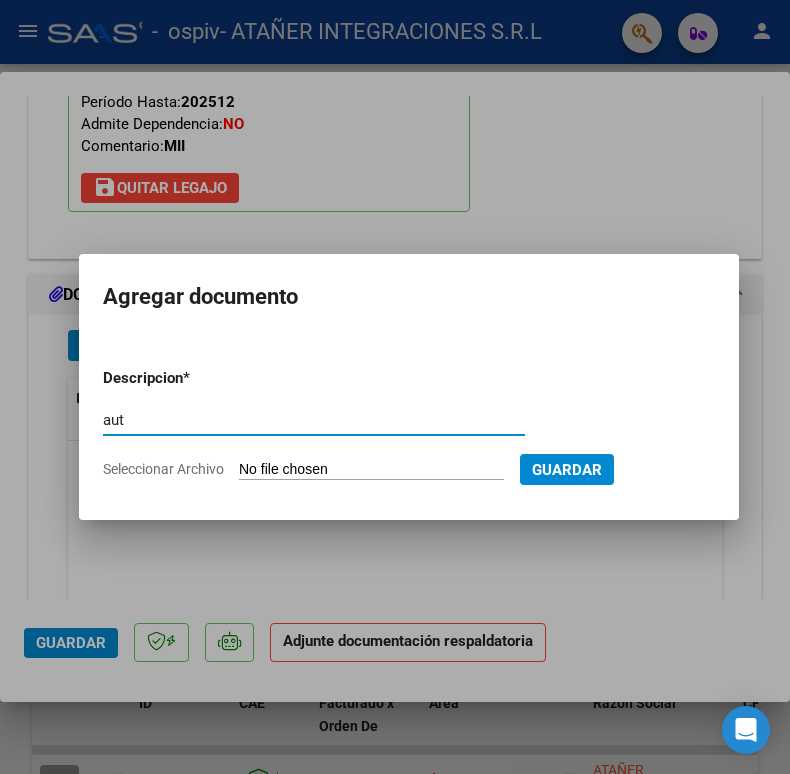 type on "aut" 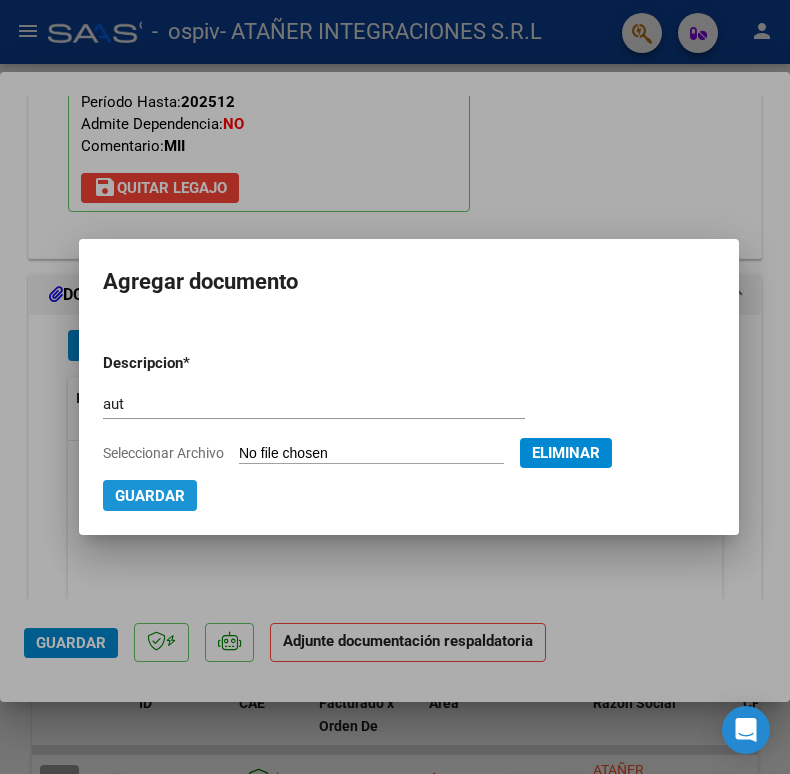 click on "Guardar" at bounding box center [150, 496] 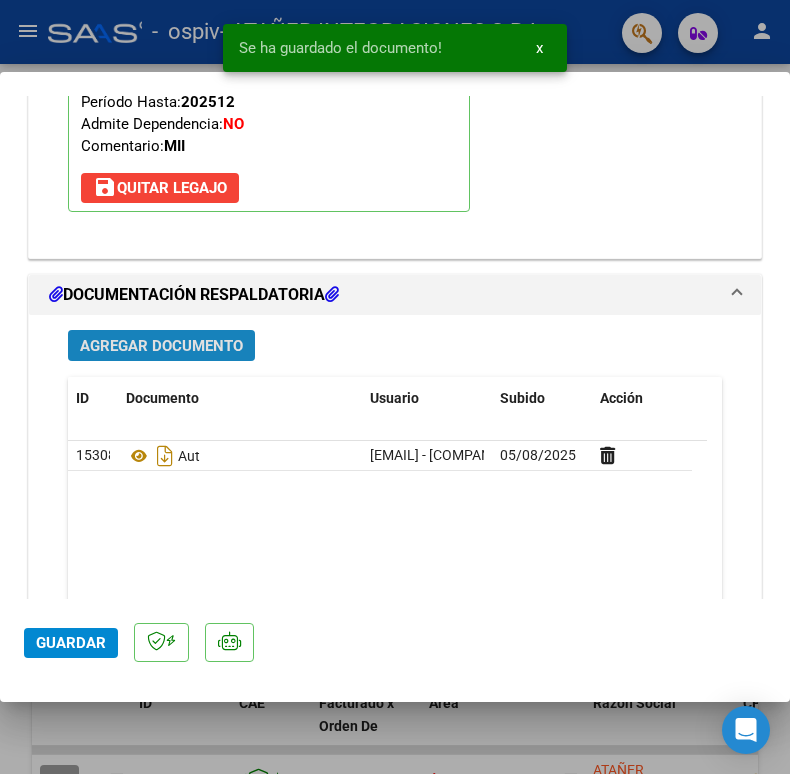 click on "Agregar Documento" at bounding box center (161, 345) 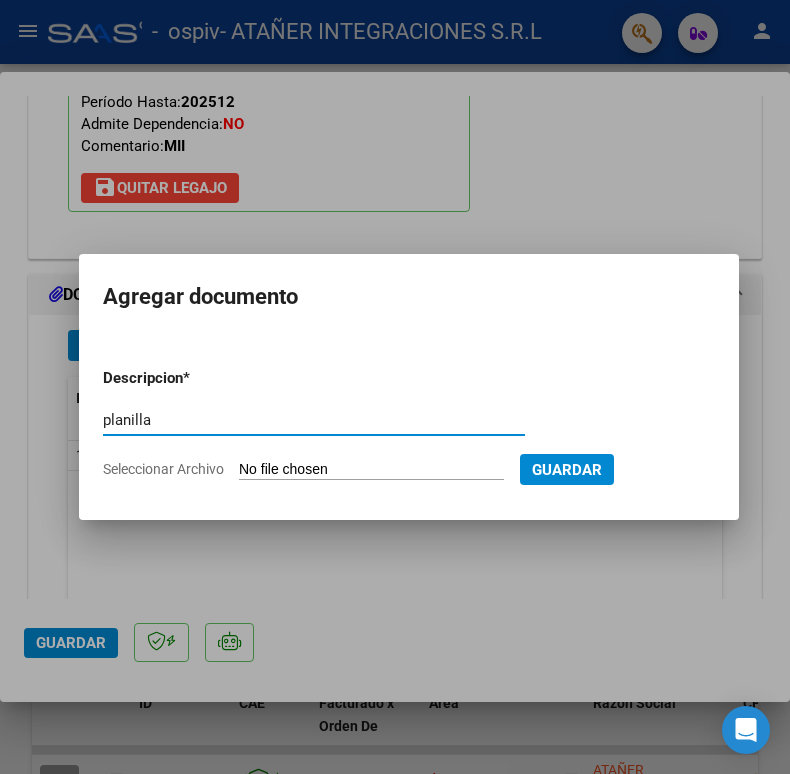 type on "planilla" 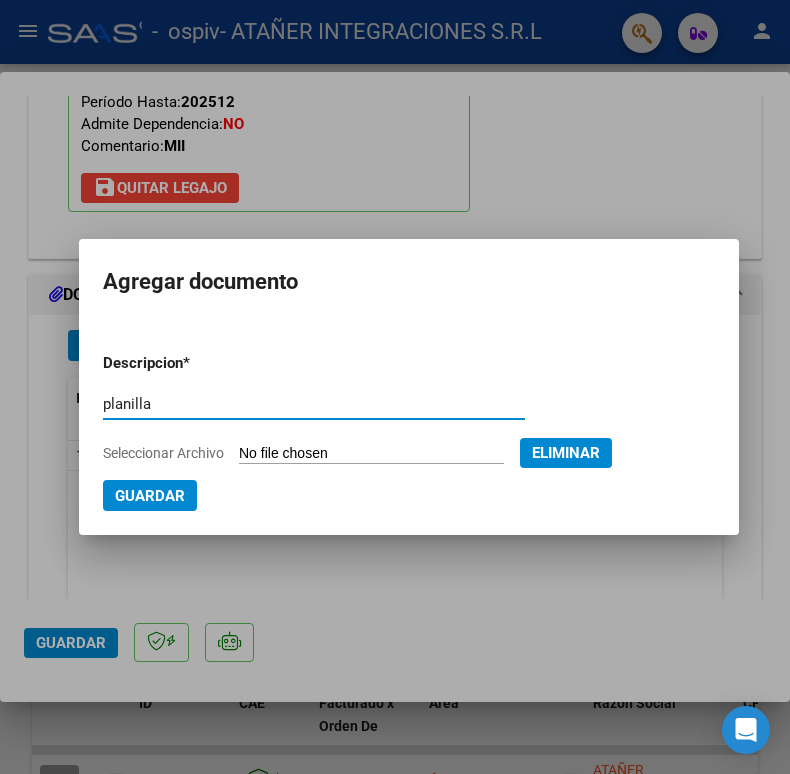 click on "Guardar" at bounding box center [150, 496] 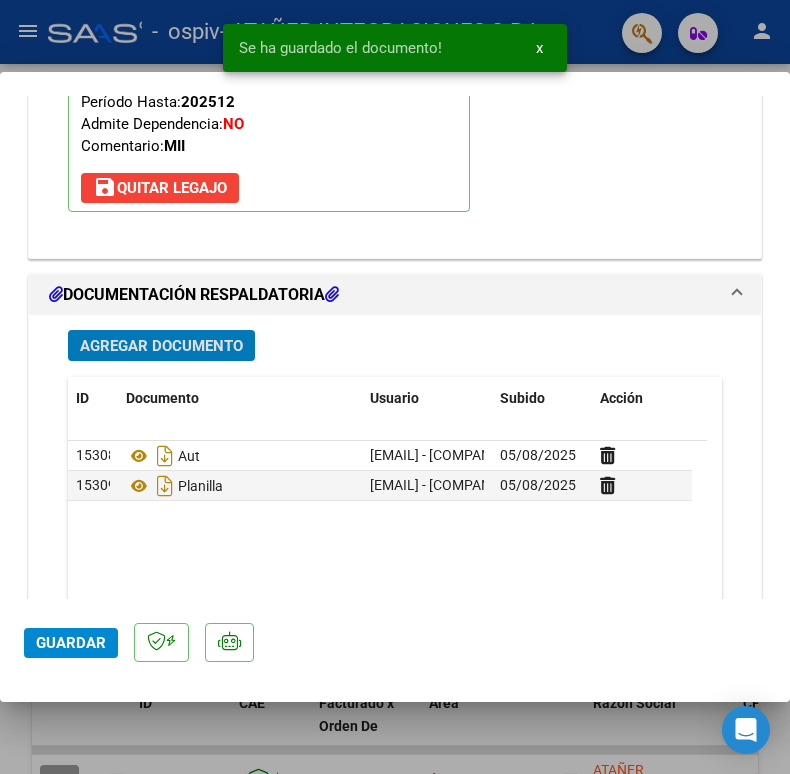 click on "Guardar" 